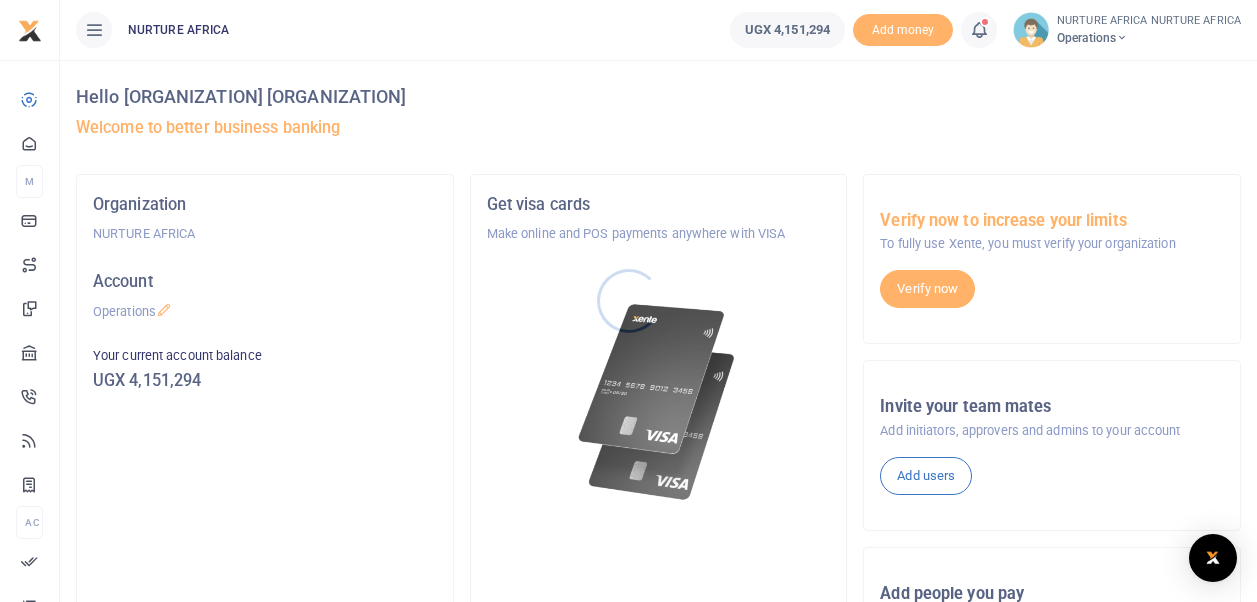 scroll, scrollTop: 0, scrollLeft: 0, axis: both 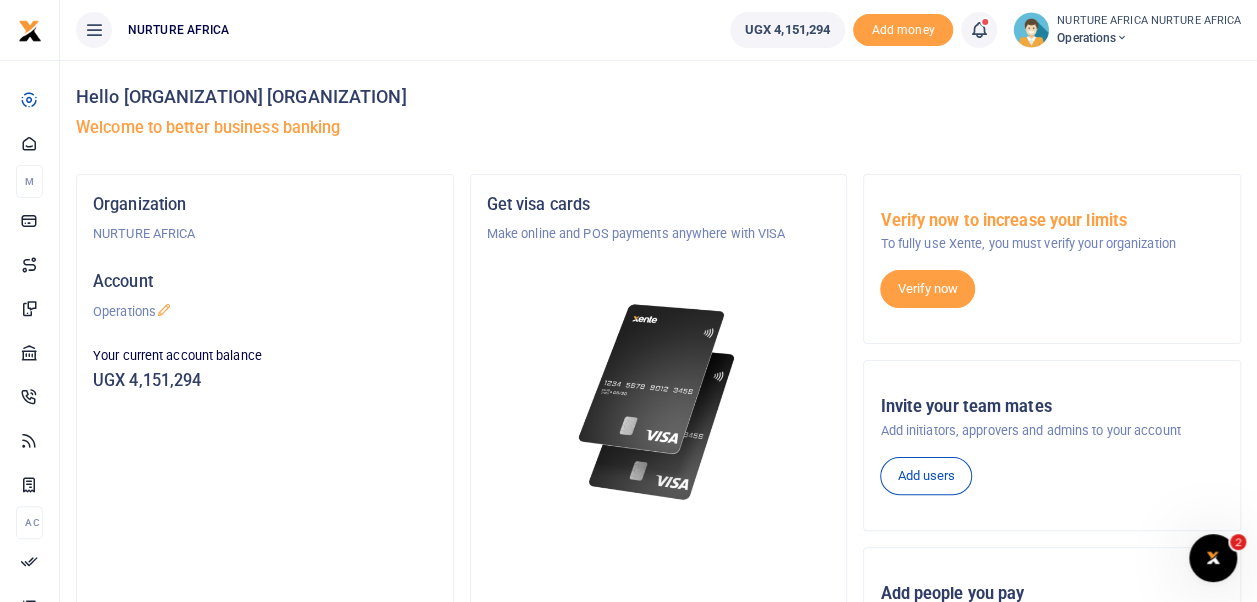 click at bounding box center [979, 30] 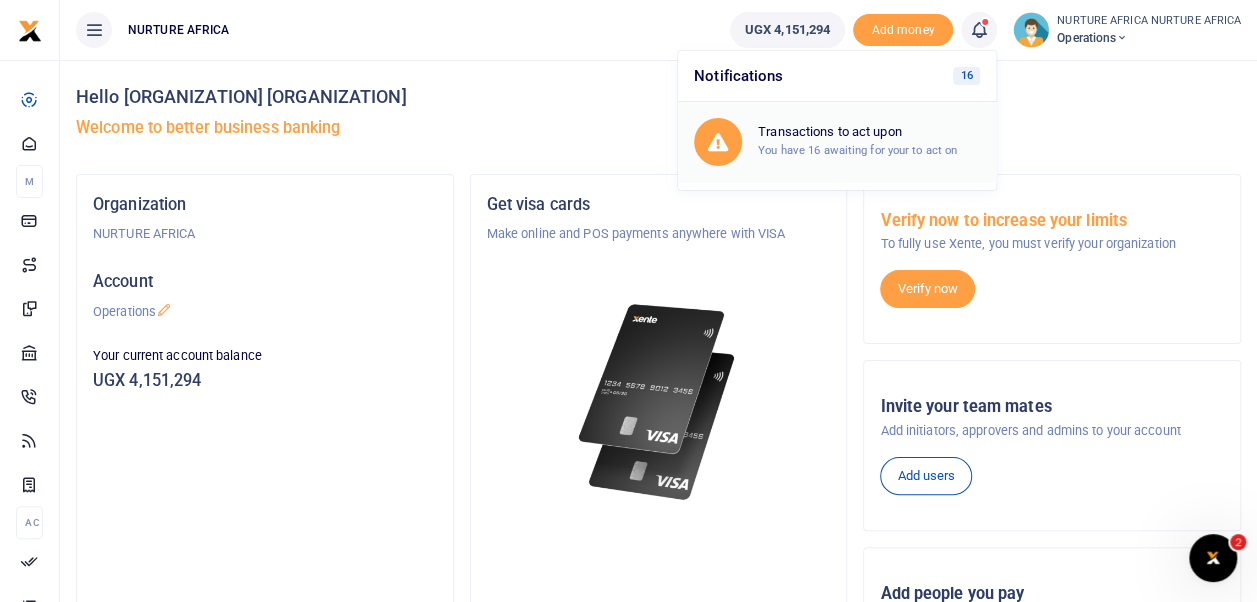 click on "Transactions to act upon" at bounding box center [869, 132] 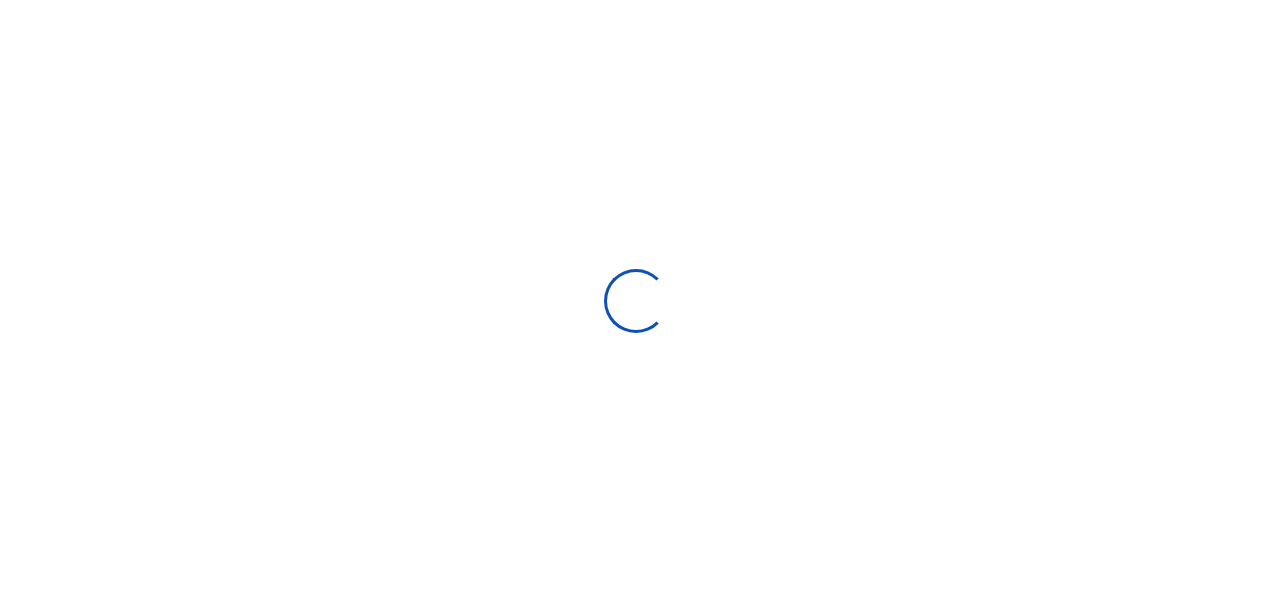 scroll, scrollTop: 0, scrollLeft: 0, axis: both 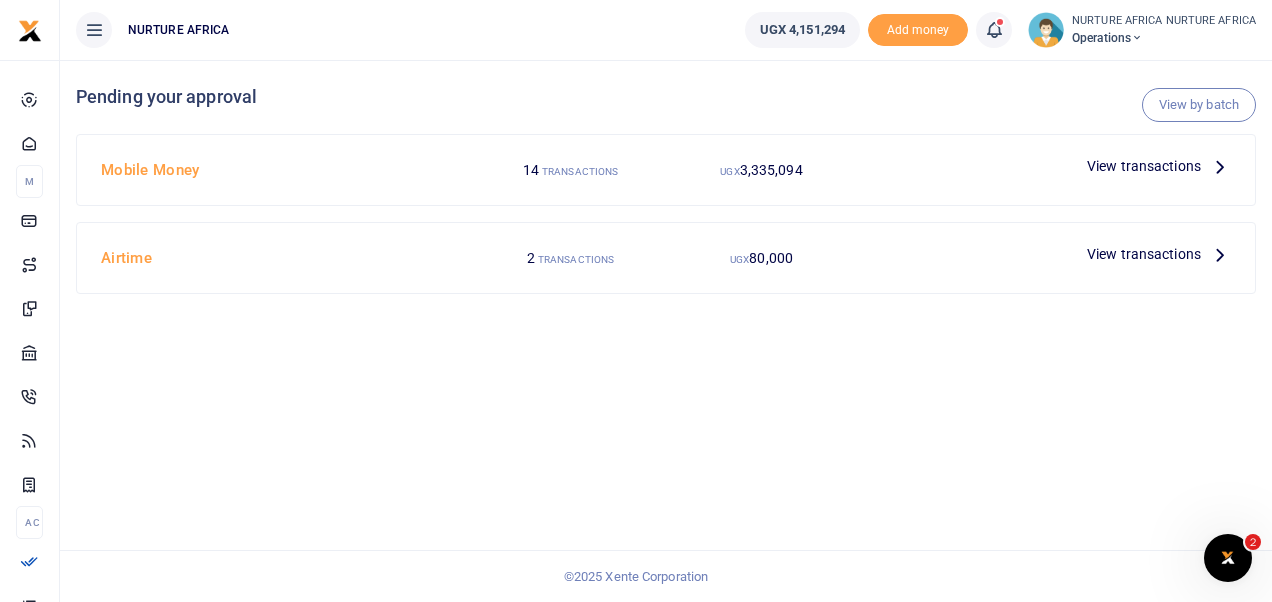 click on "View transactions" at bounding box center [1144, 166] 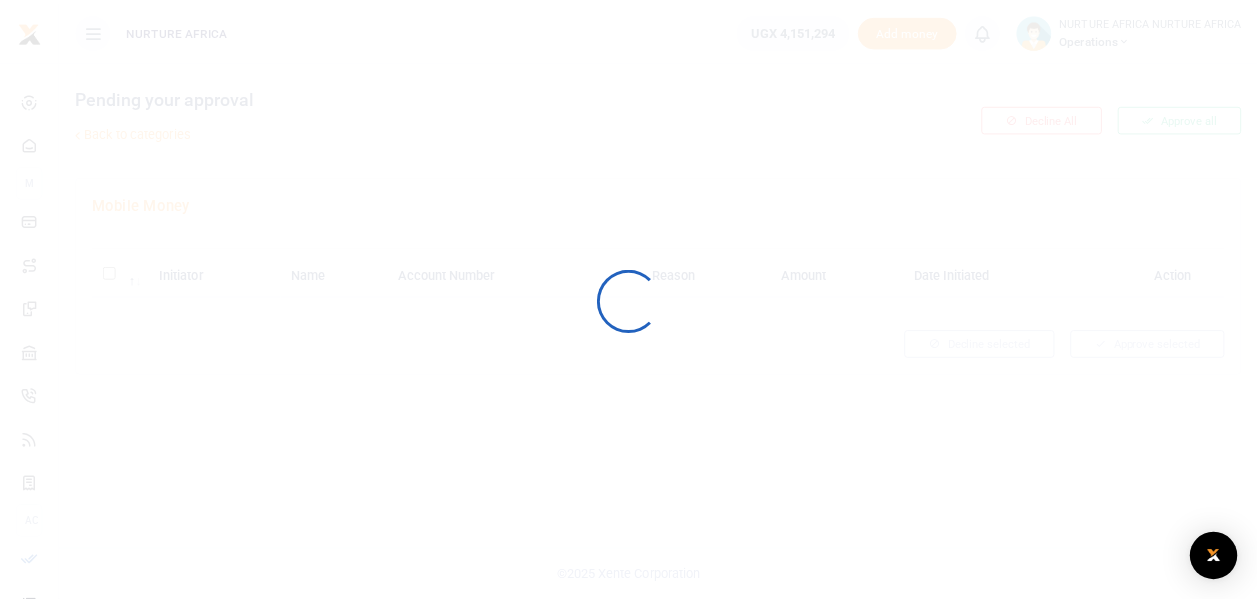scroll, scrollTop: 0, scrollLeft: 0, axis: both 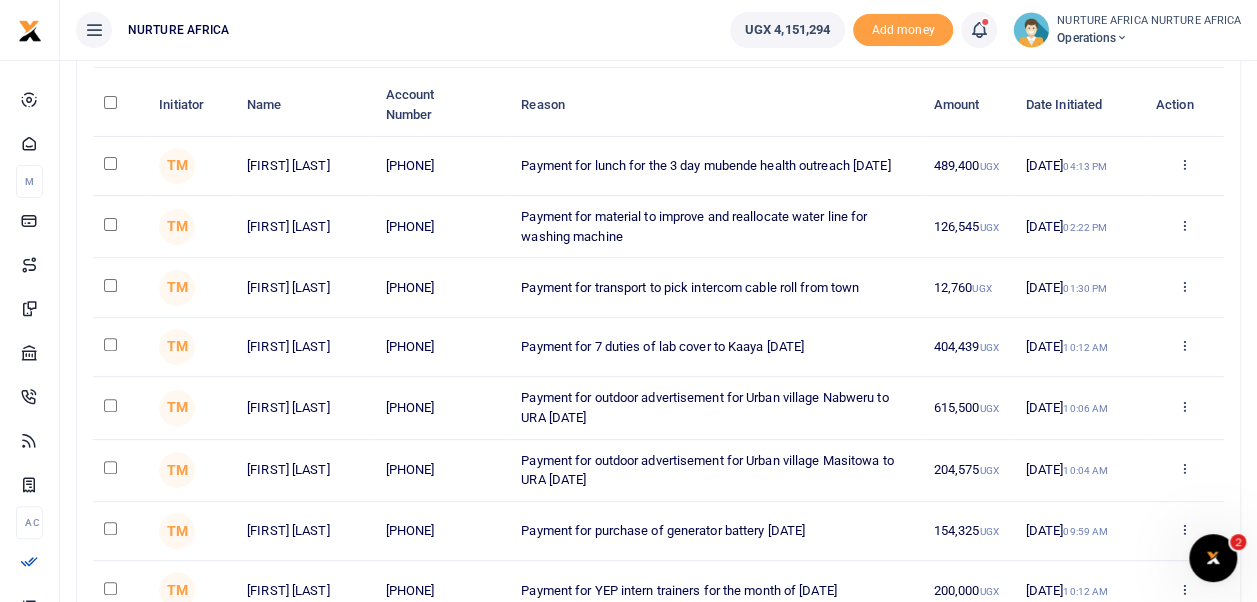 click at bounding box center [110, 102] 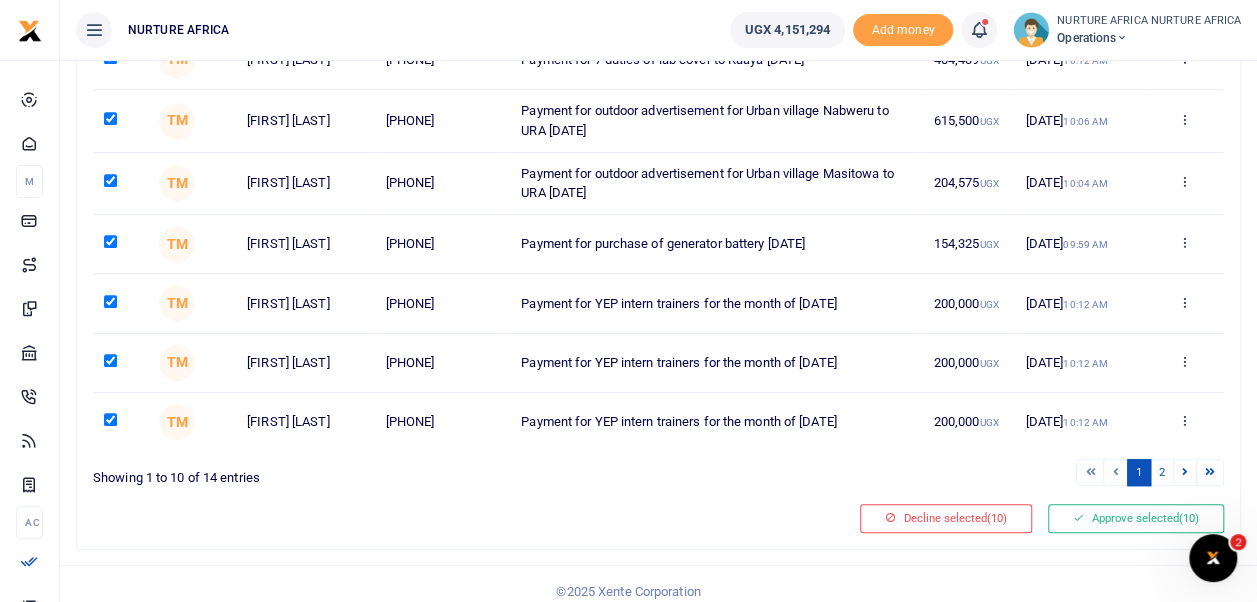 scroll, scrollTop: 497, scrollLeft: 0, axis: vertical 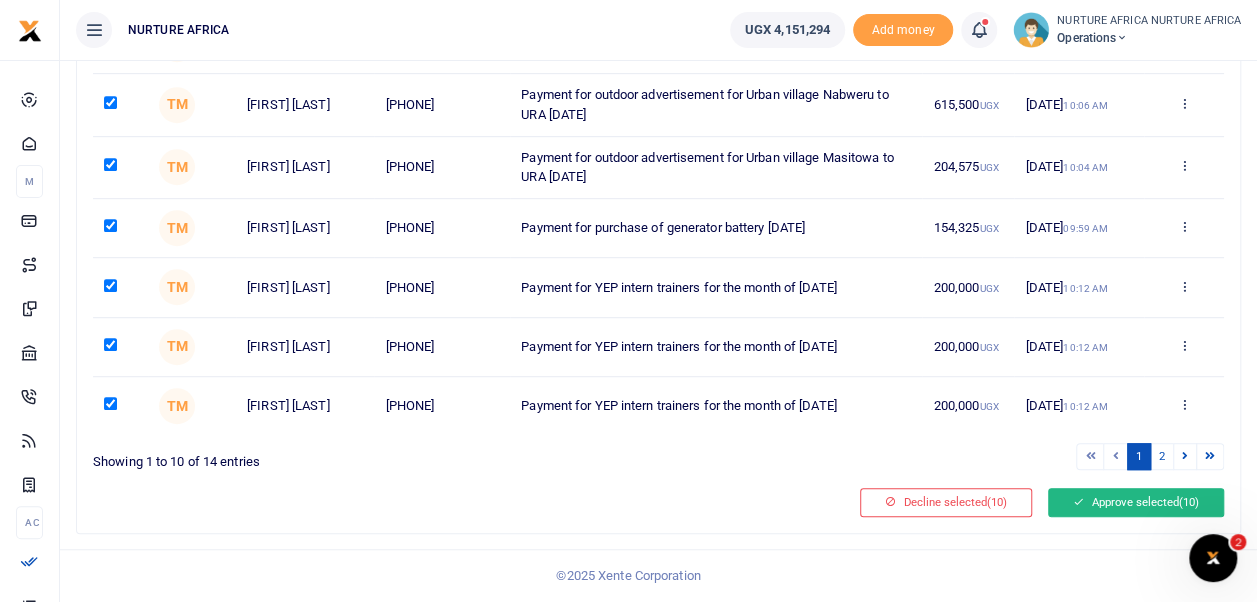 click on "Approve selected  (10)" at bounding box center [1136, 502] 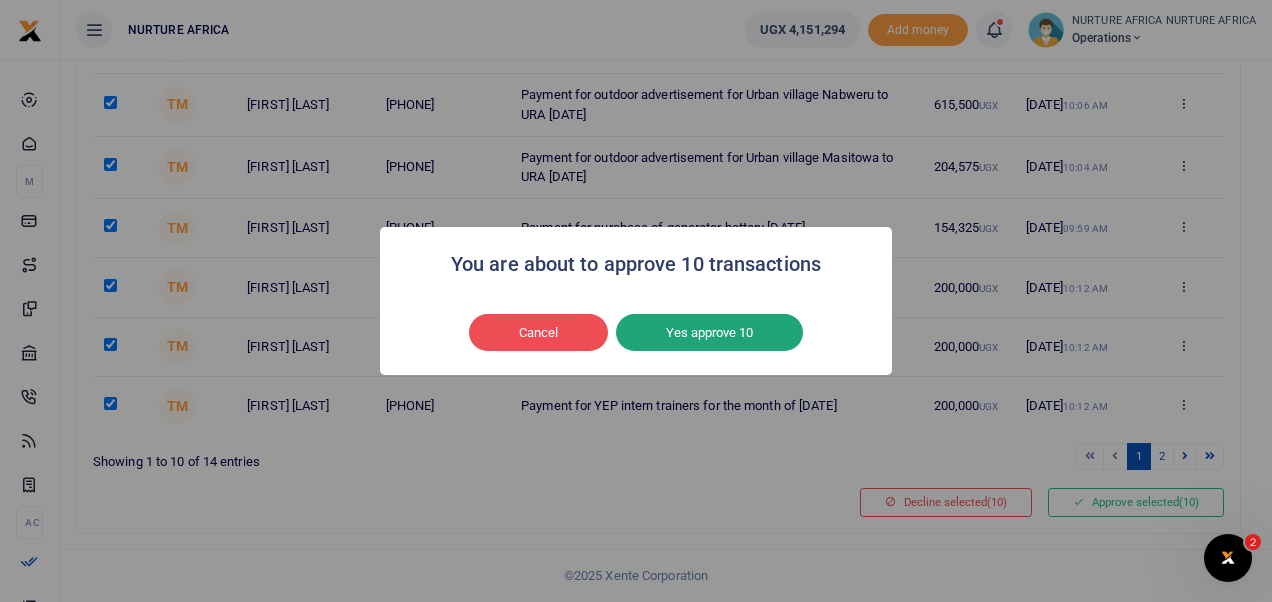 click on "Yes approve 10" at bounding box center [709, 333] 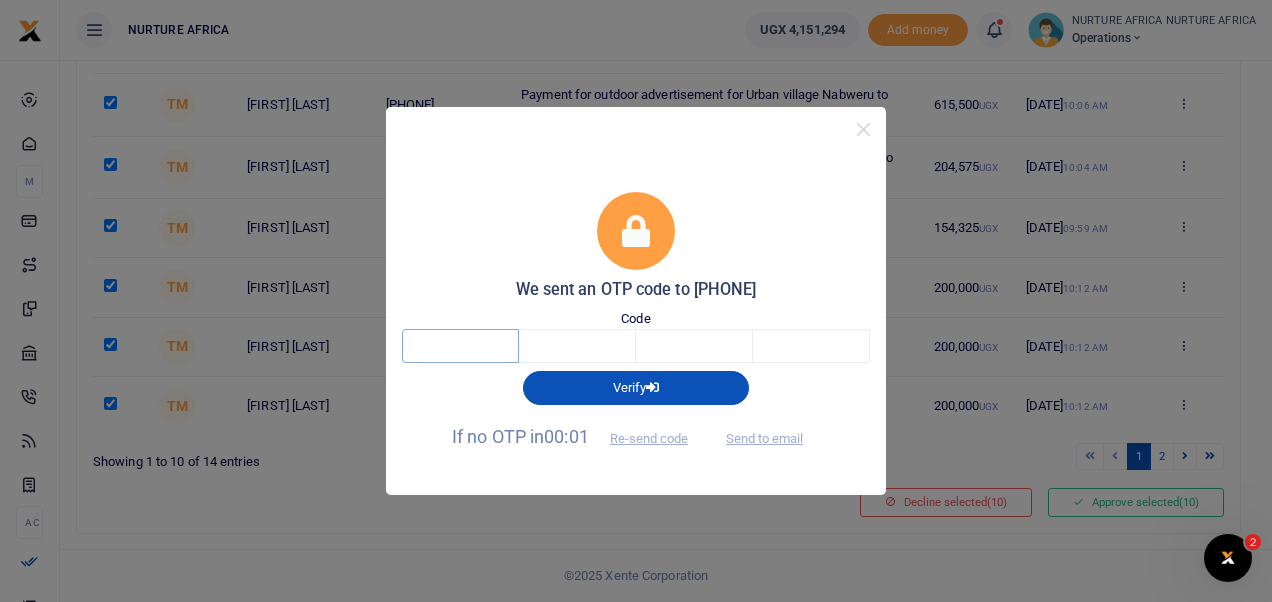 click at bounding box center (460, 346) 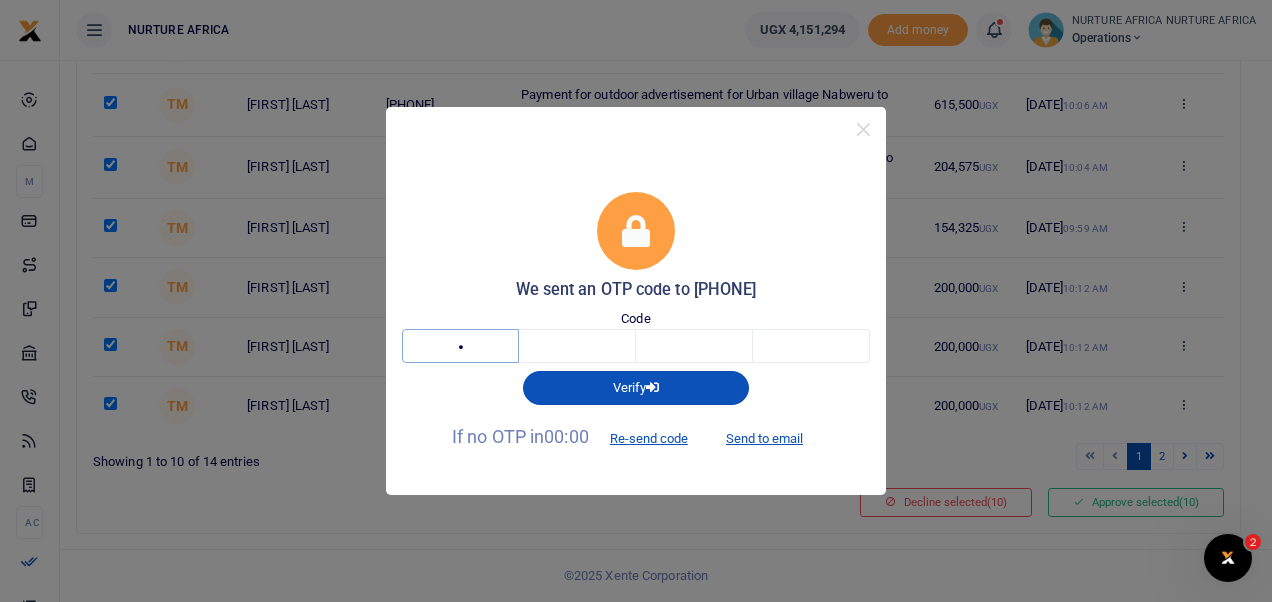 type on "4" 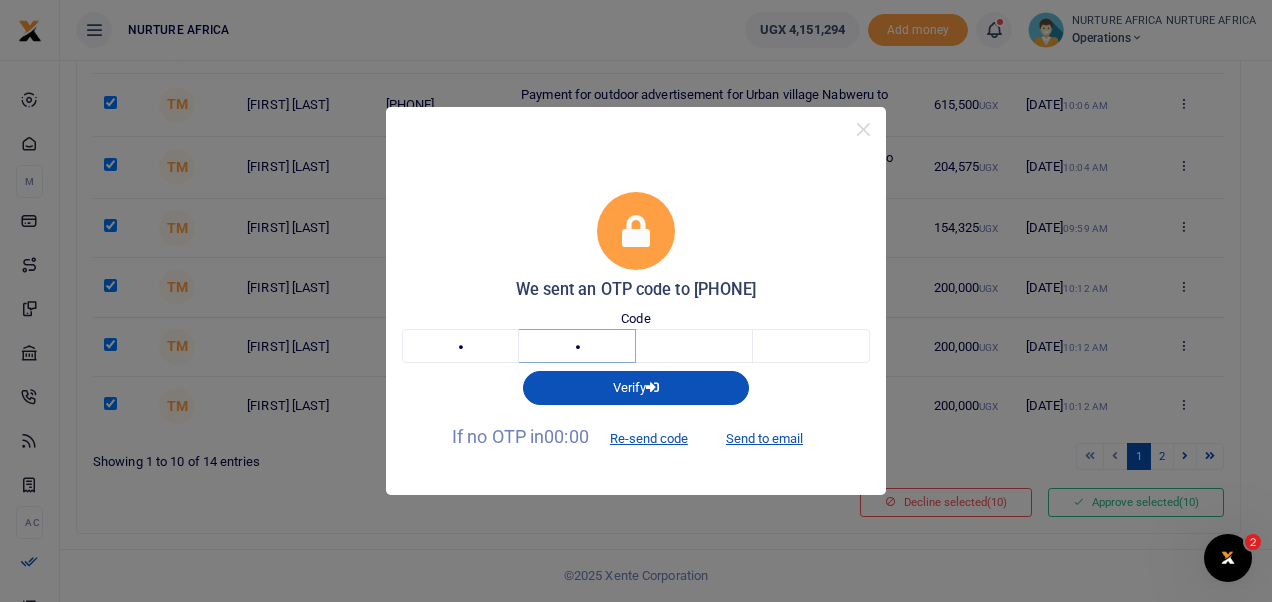 type on "2" 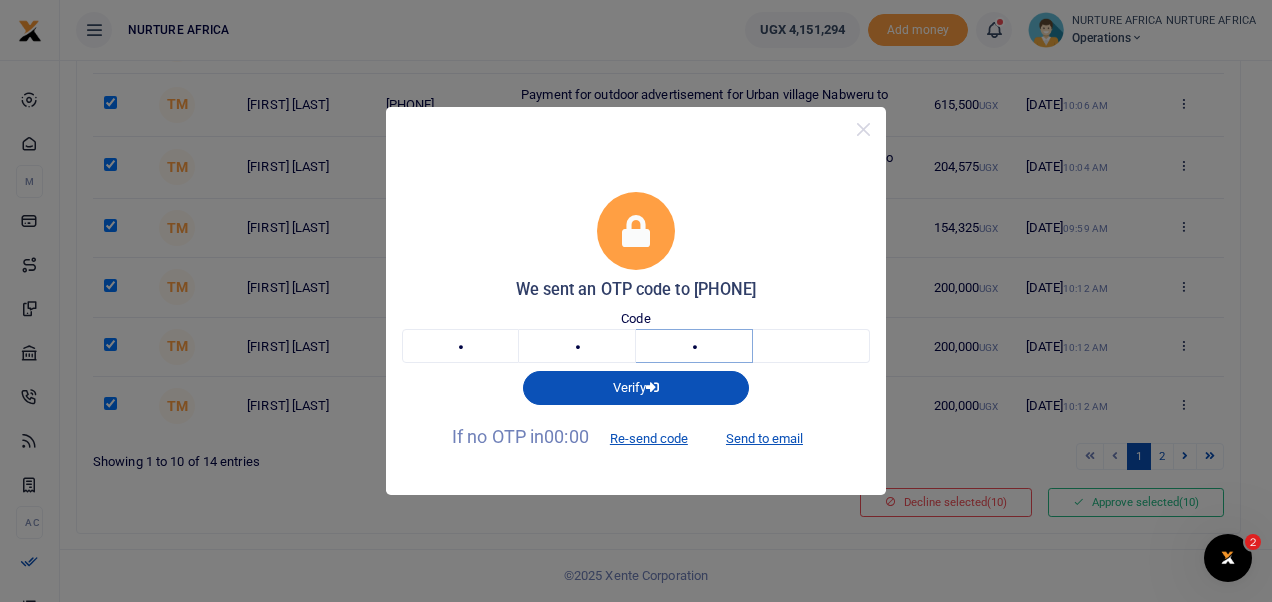 type on "3" 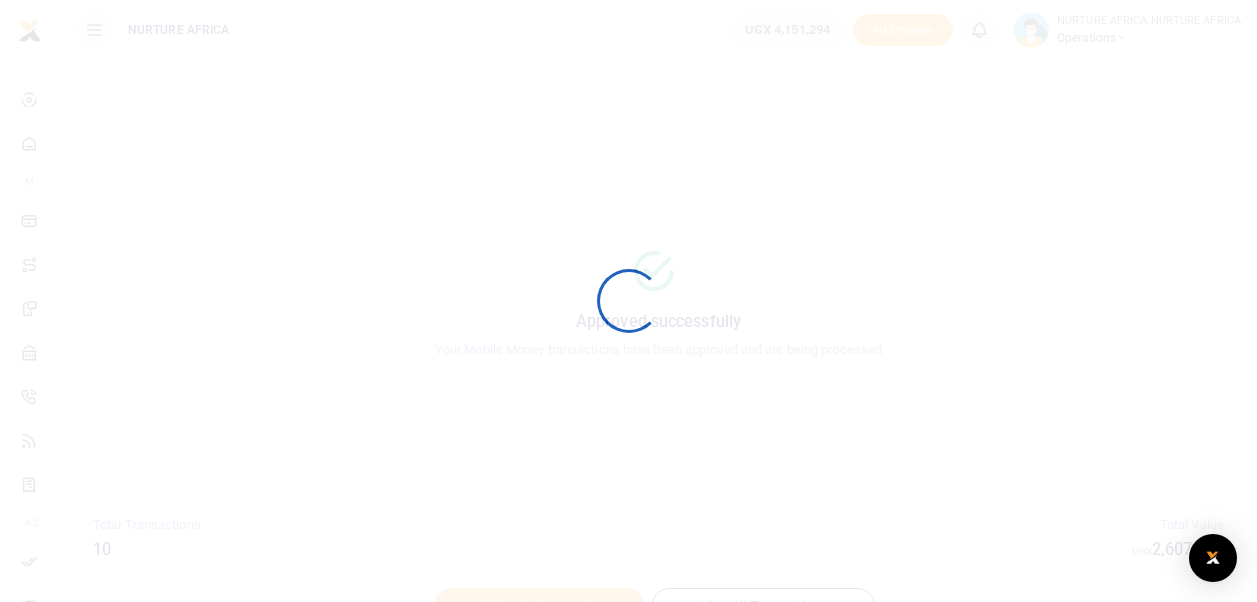 scroll, scrollTop: 0, scrollLeft: 0, axis: both 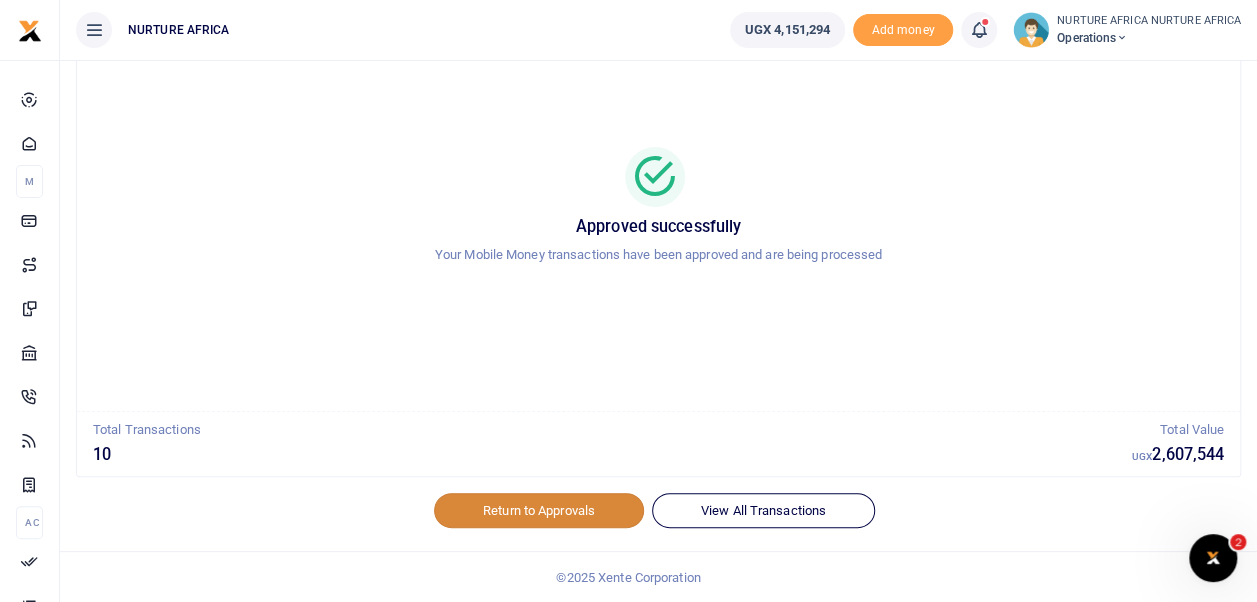 click on "Return to Approvals" at bounding box center [539, 510] 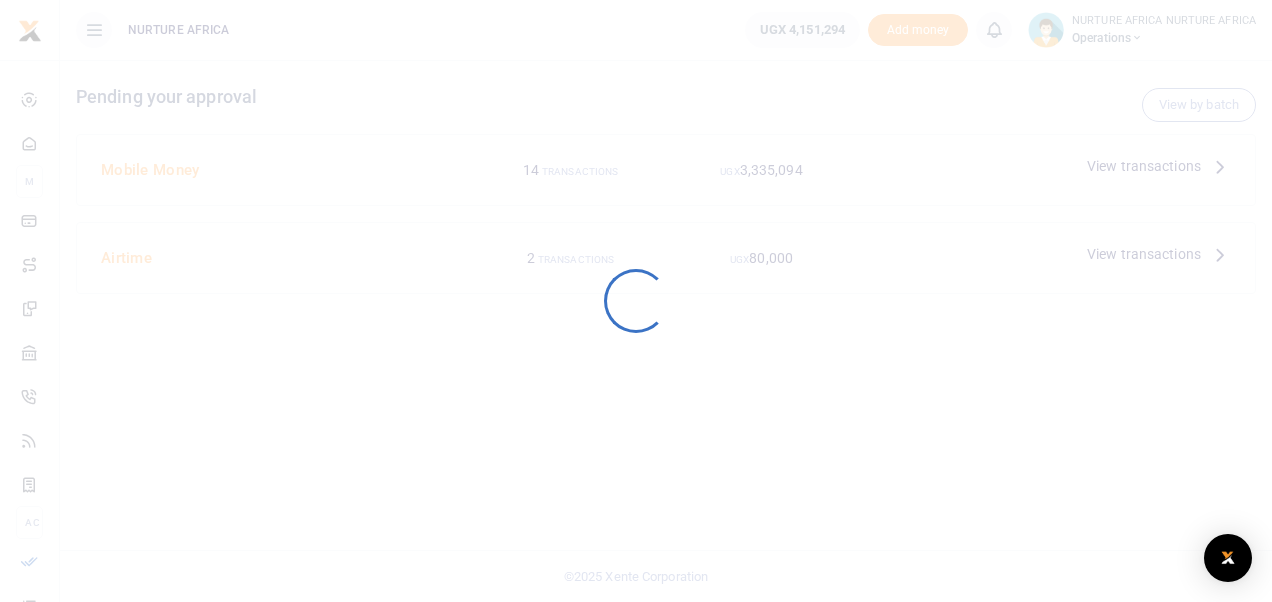 scroll, scrollTop: 0, scrollLeft: 0, axis: both 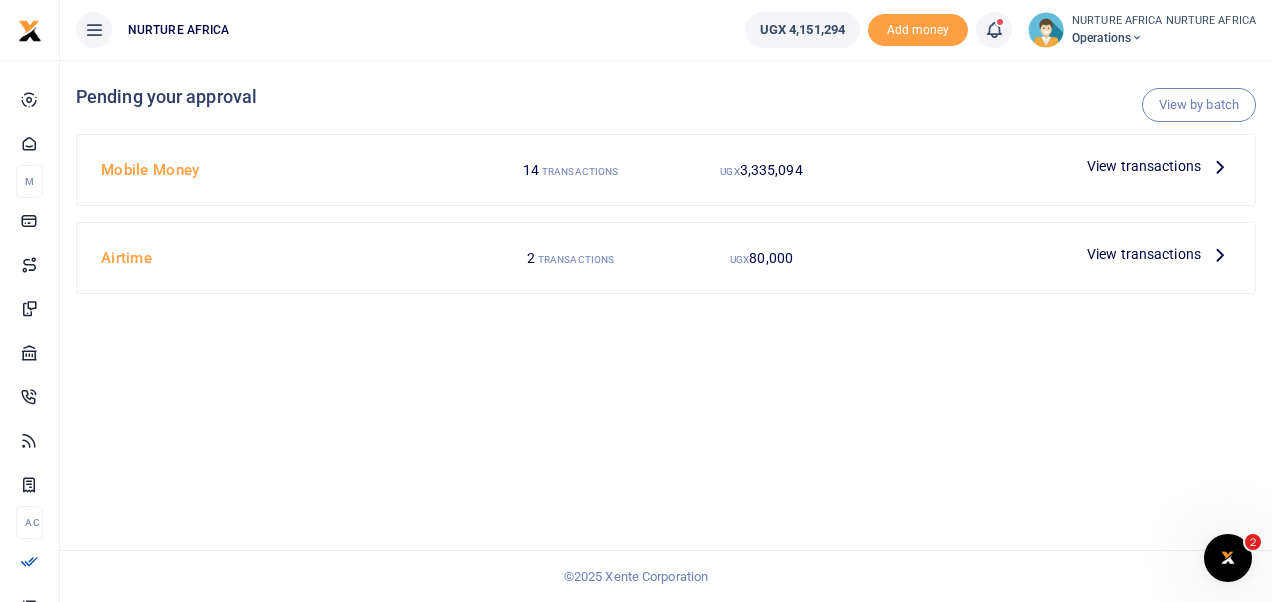 click on "View transactions" at bounding box center [1144, 166] 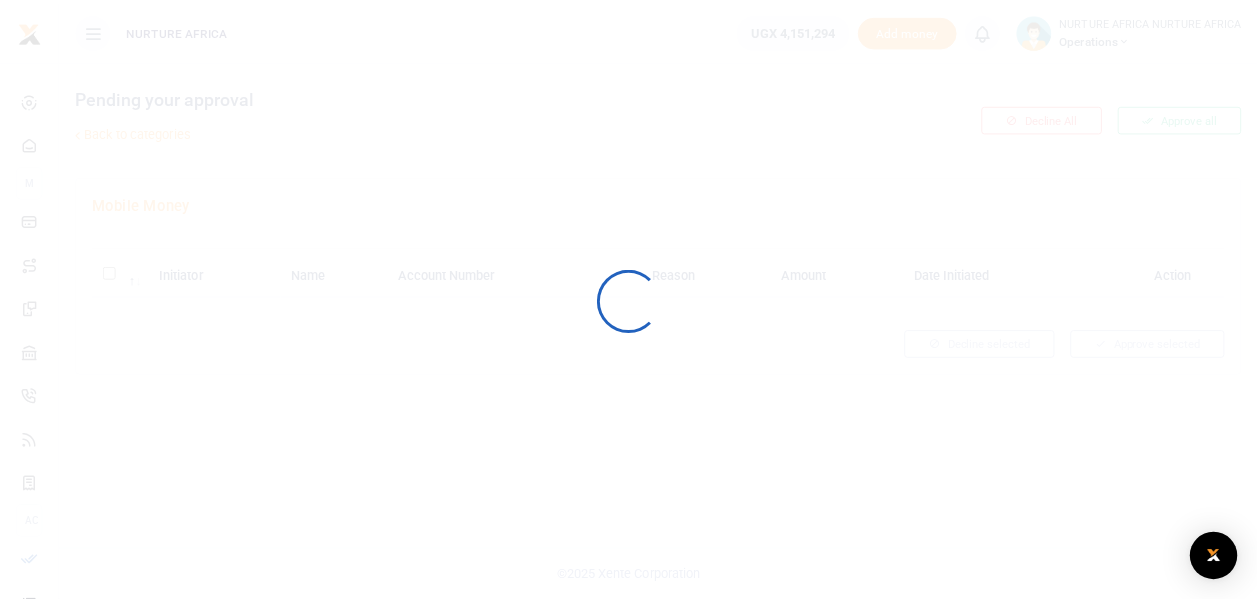 scroll, scrollTop: 0, scrollLeft: 0, axis: both 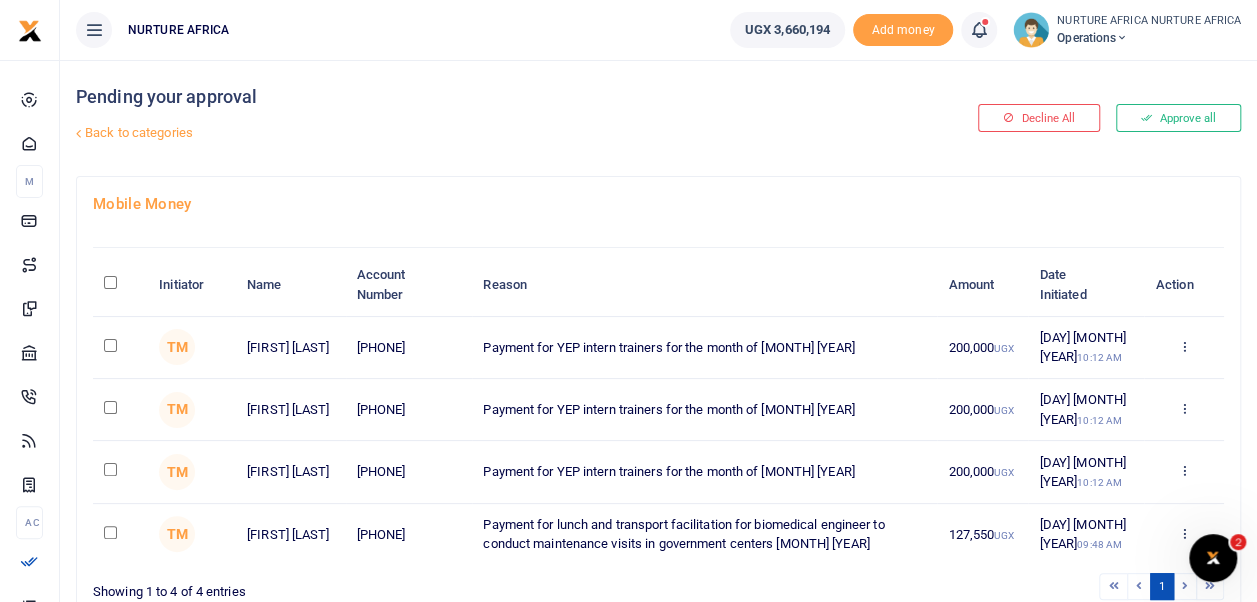 click at bounding box center (110, 282) 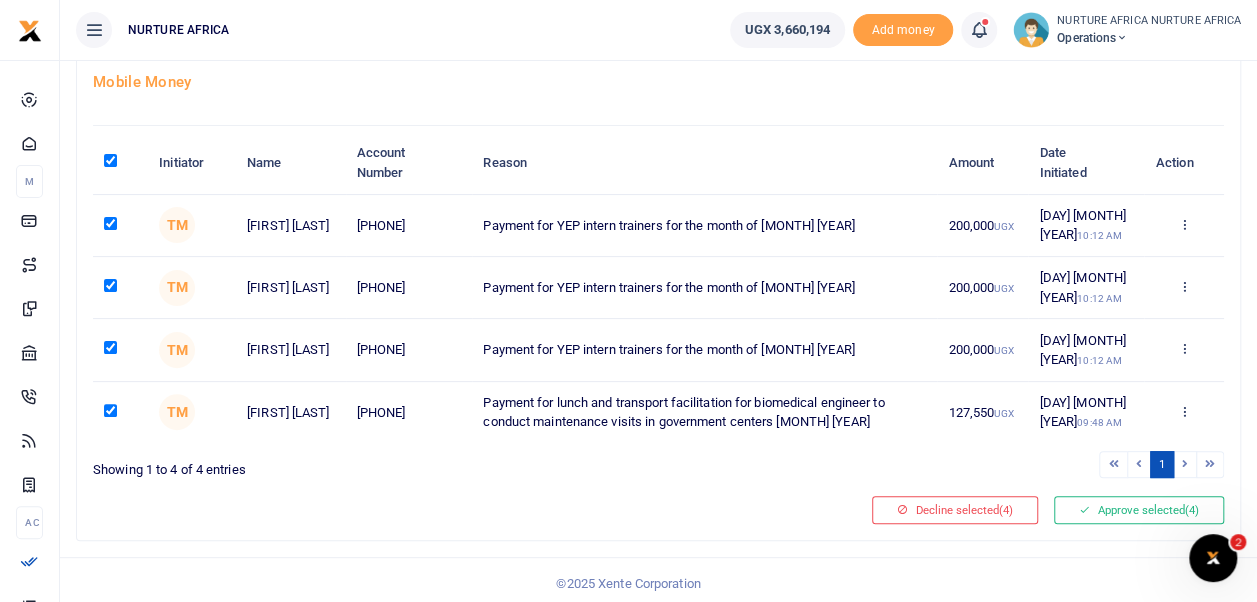 scroll, scrollTop: 124, scrollLeft: 0, axis: vertical 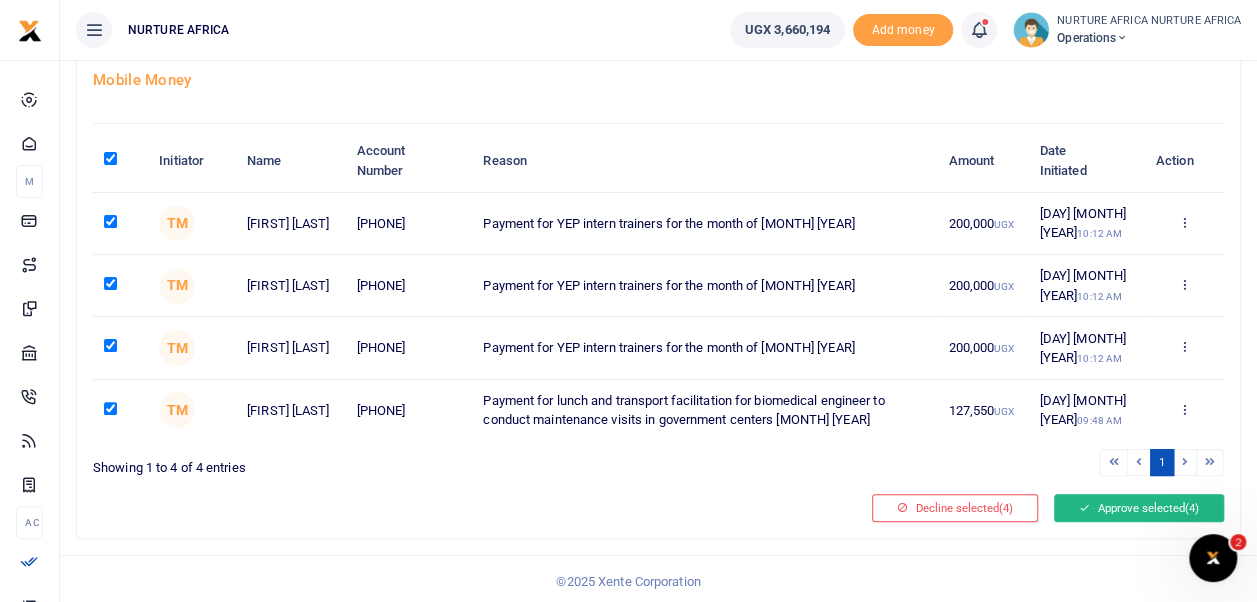 click on "Approve selected  (4)" at bounding box center [1139, 508] 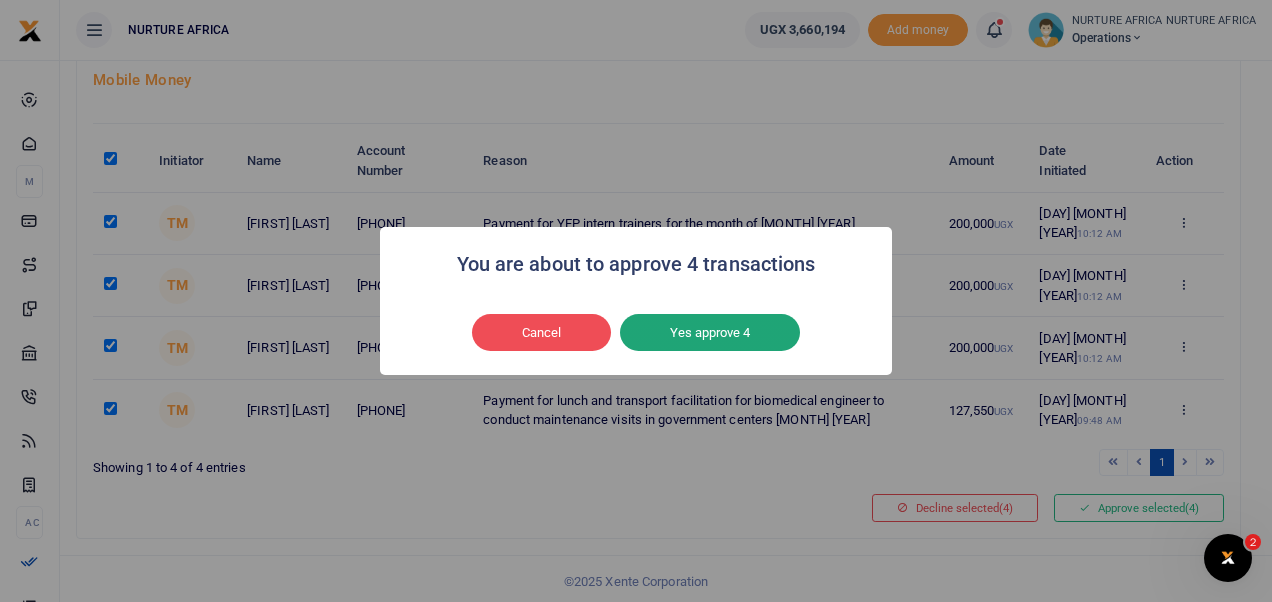 click on "Yes approve 4" at bounding box center [710, 333] 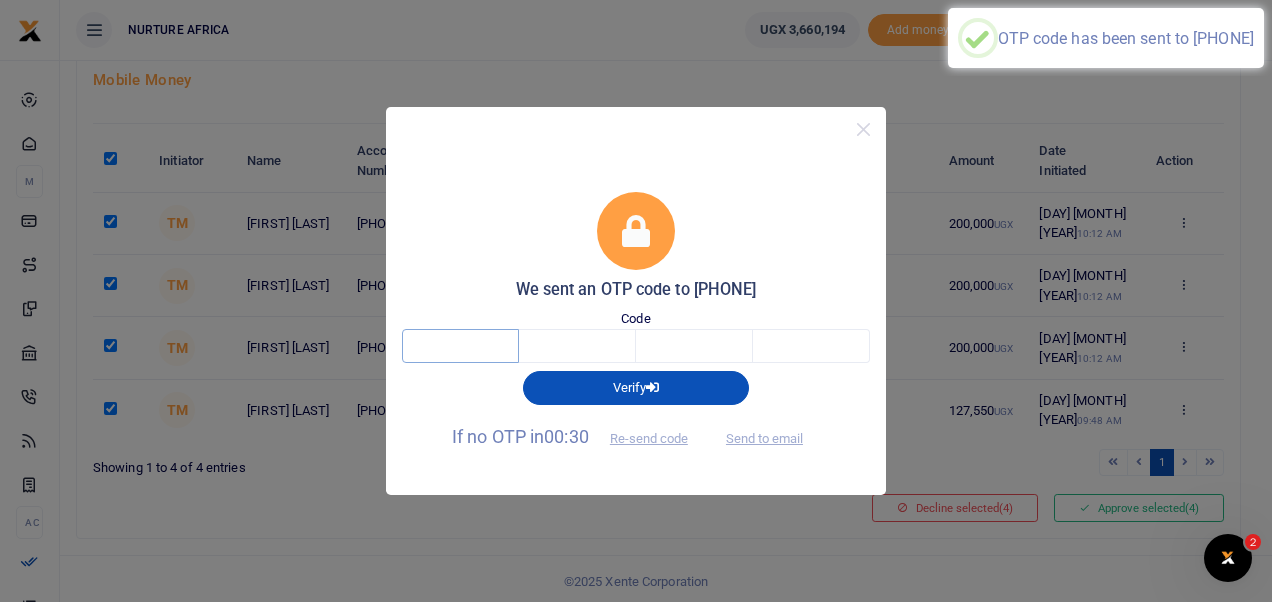 click at bounding box center (460, 346) 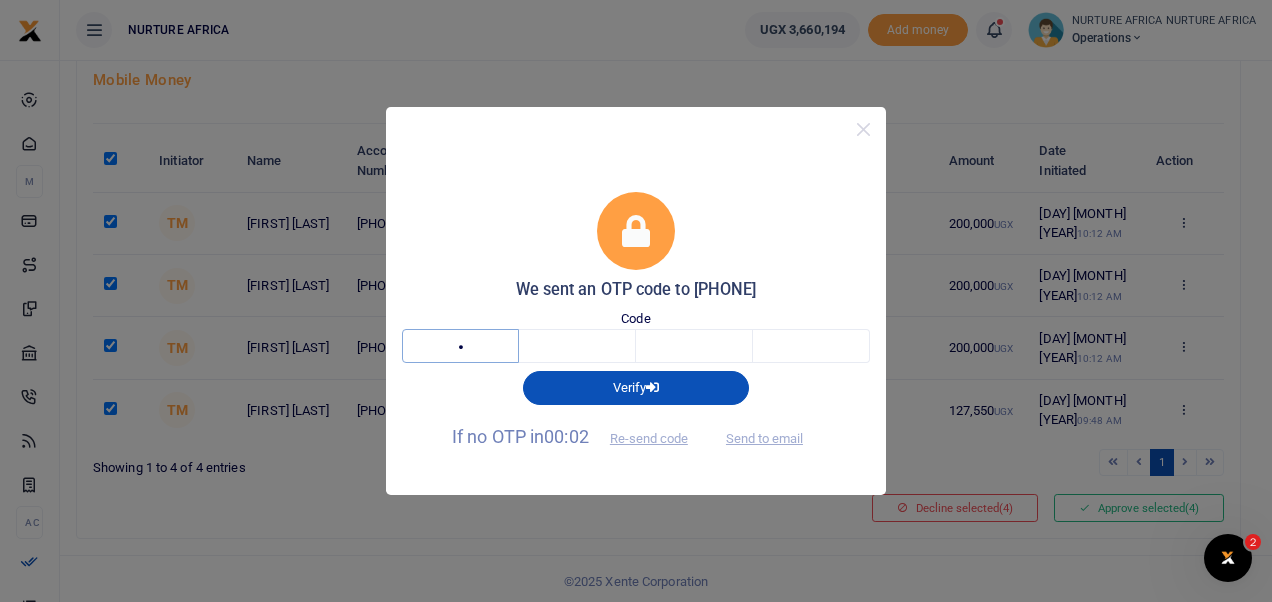 type on "3" 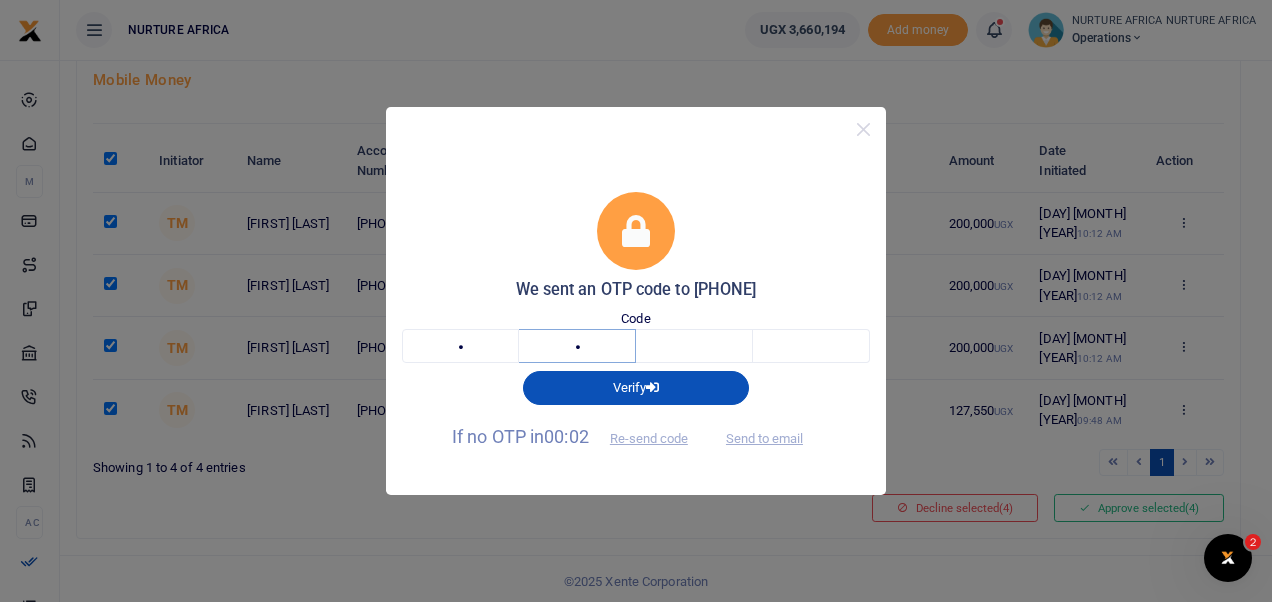 type on "3" 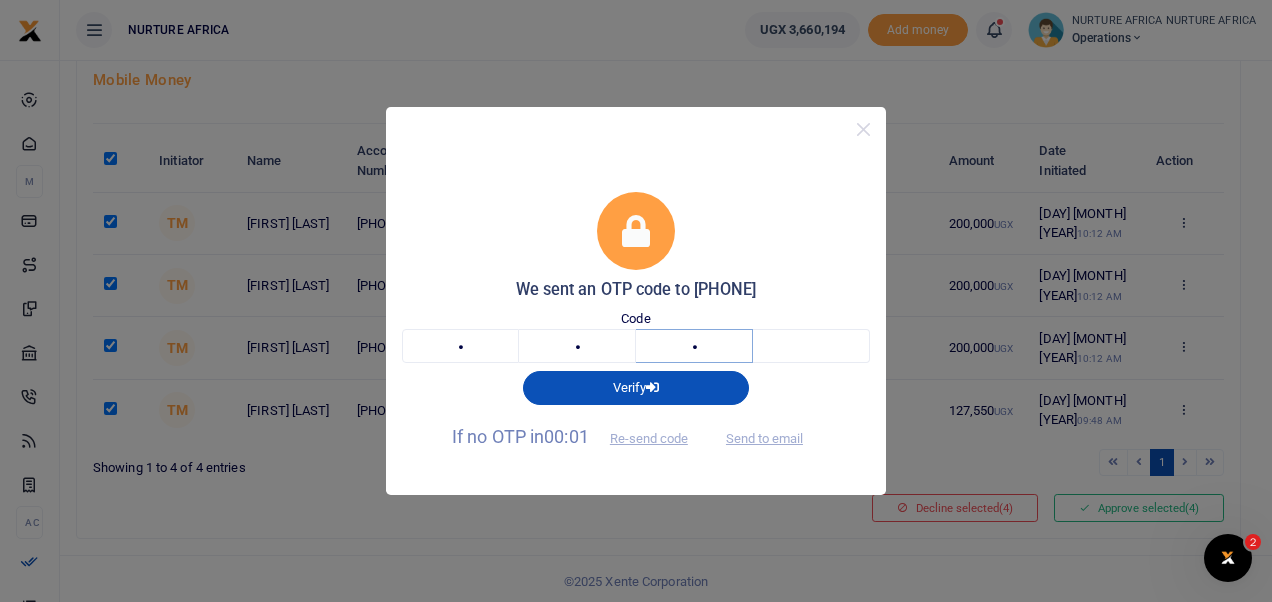 type on "9" 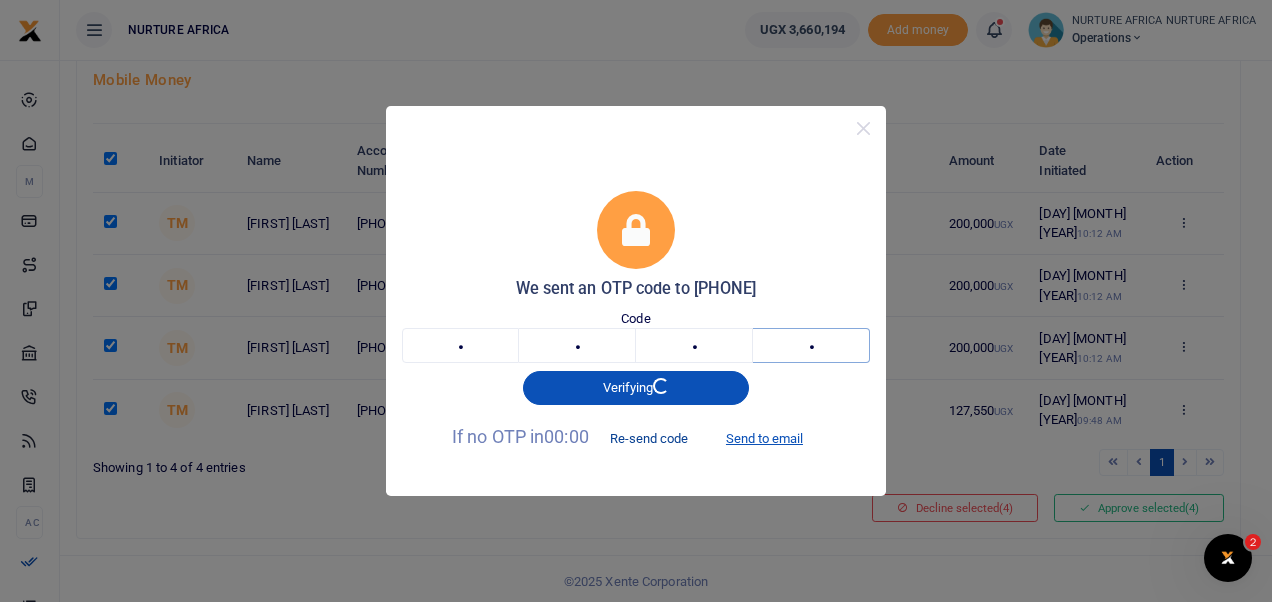 type on "0" 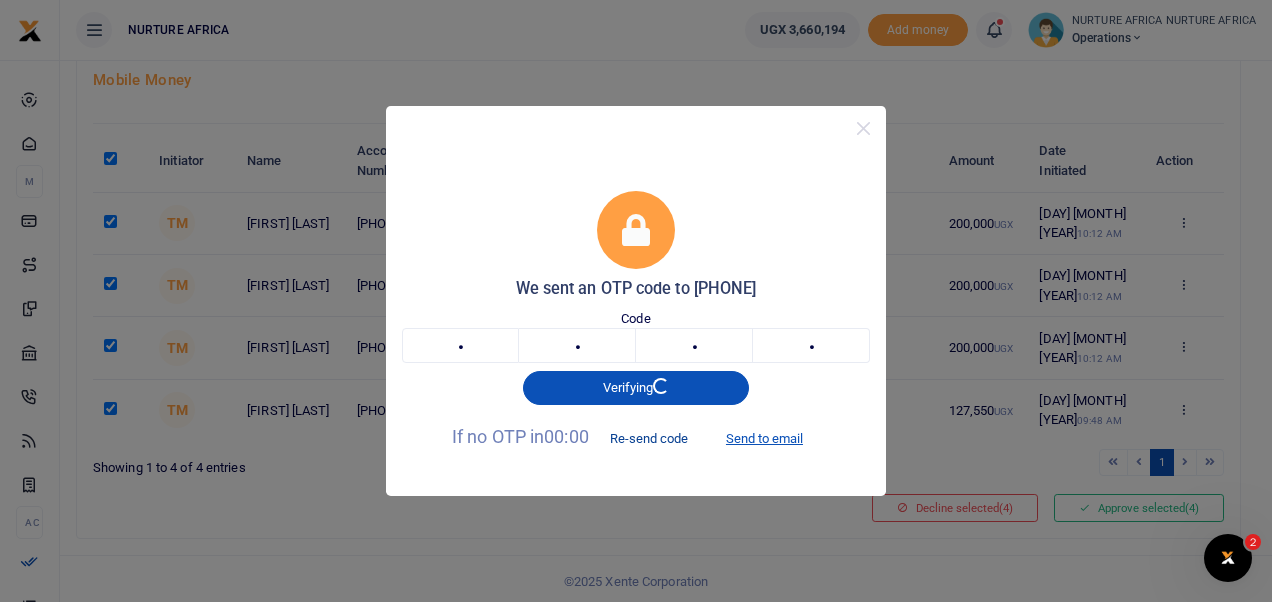 click on "Re-send code" at bounding box center [649, 438] 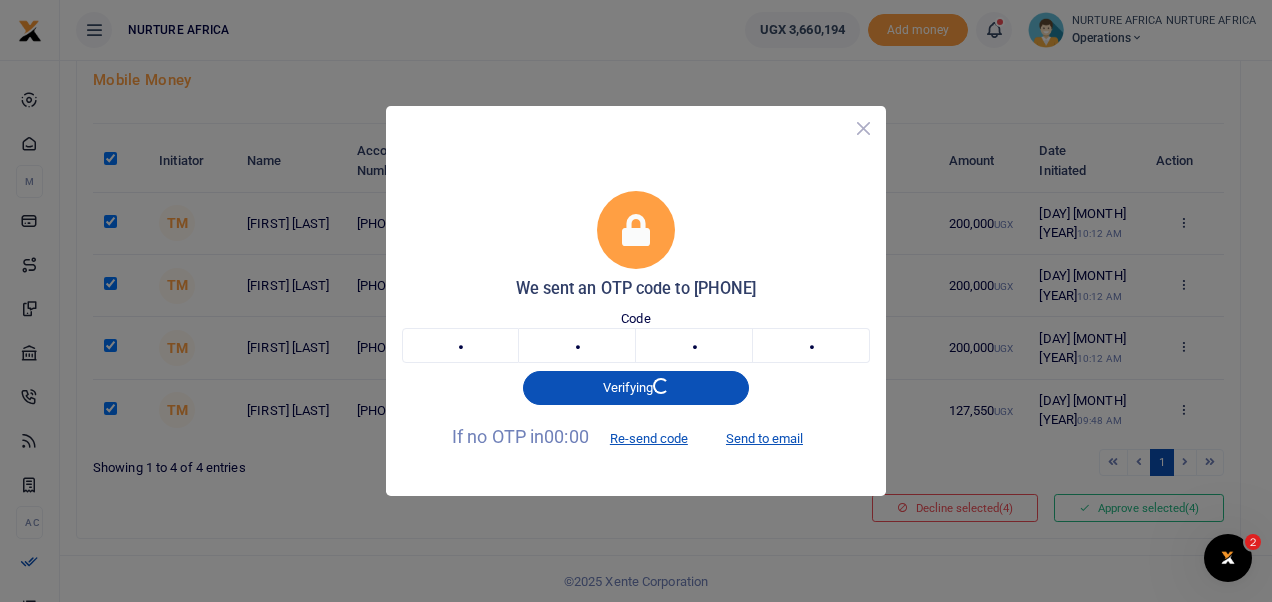 click at bounding box center [863, 128] 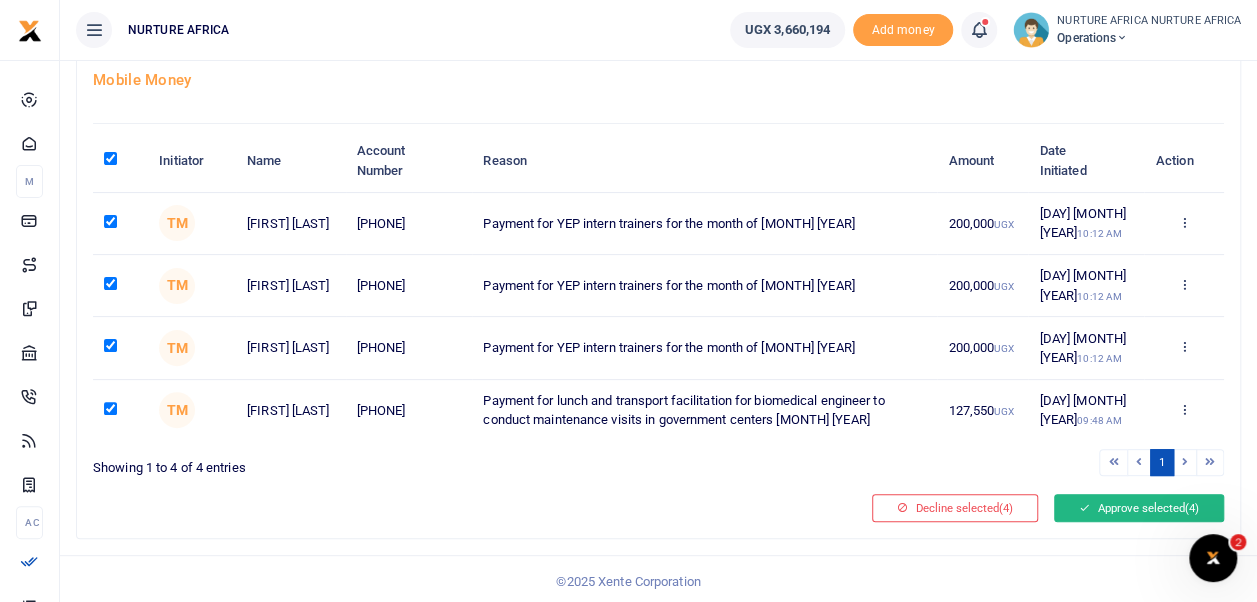 click on "Approve selected  (4)" at bounding box center [1139, 508] 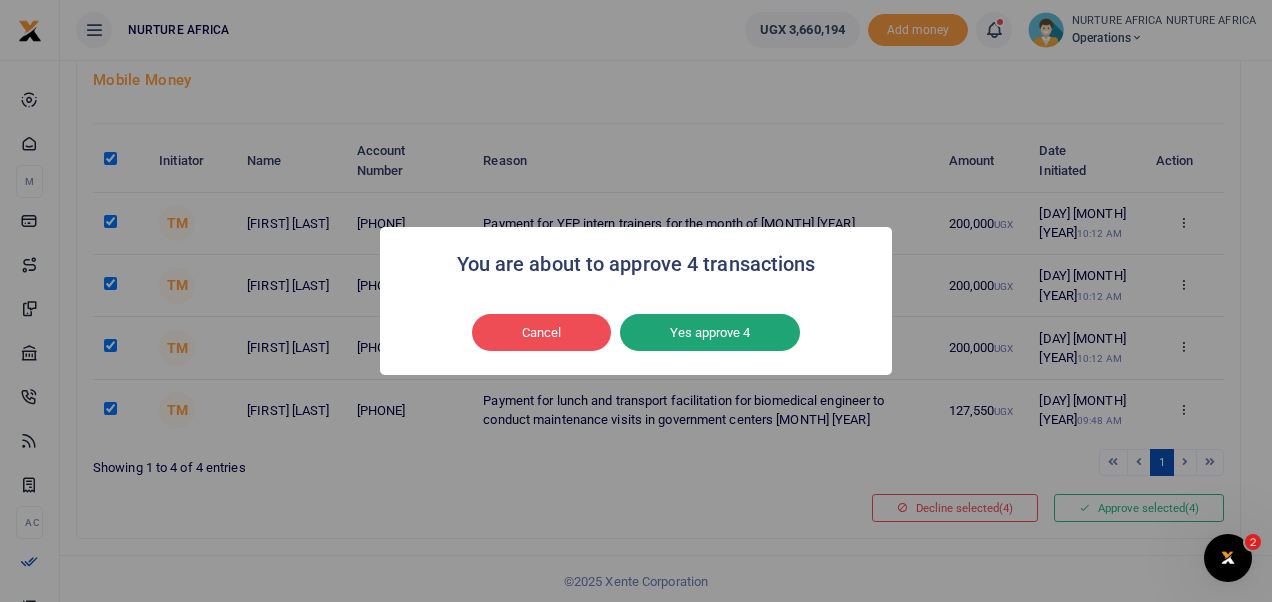 click on "Yes approve 4" at bounding box center [710, 333] 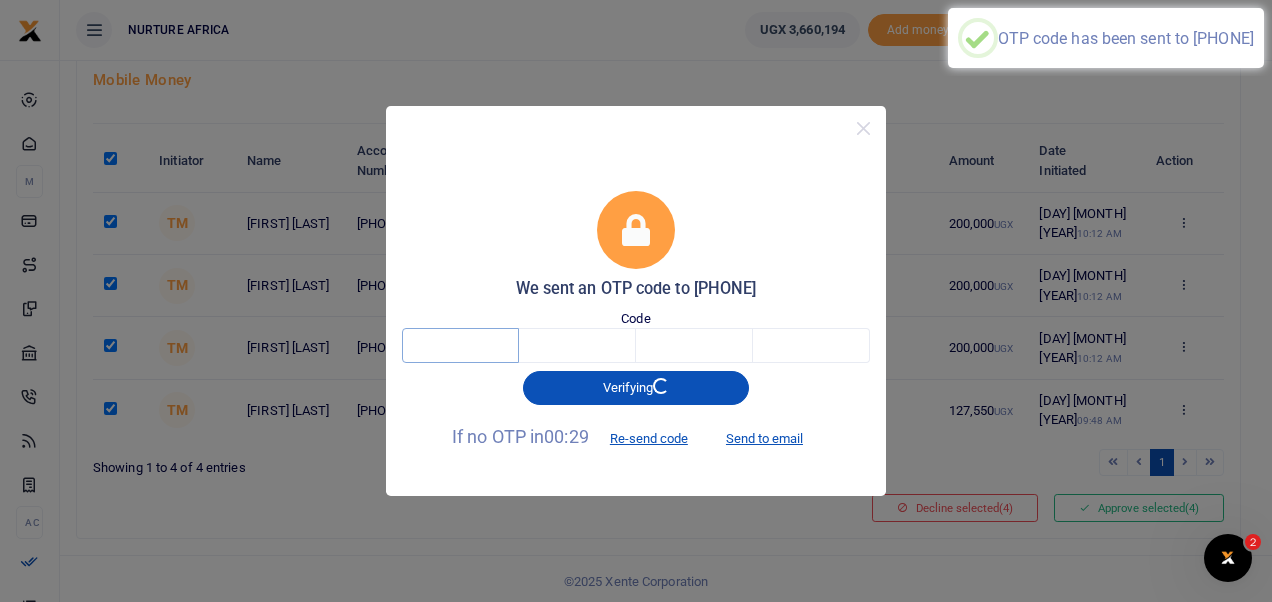 click at bounding box center [460, 345] 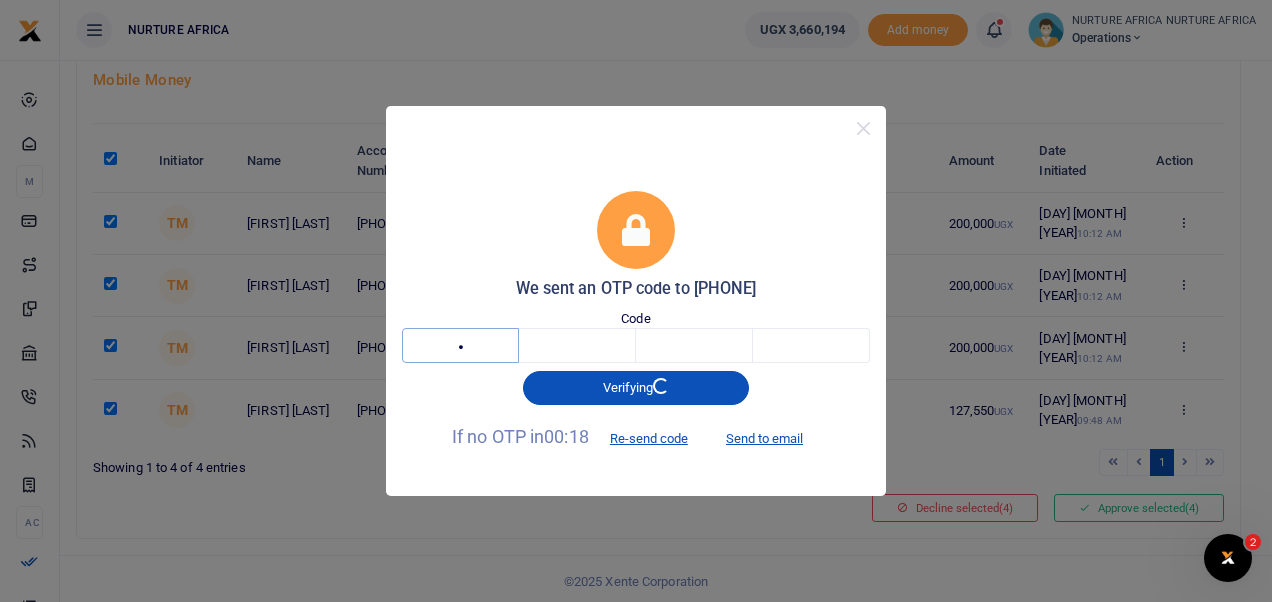 type on "3" 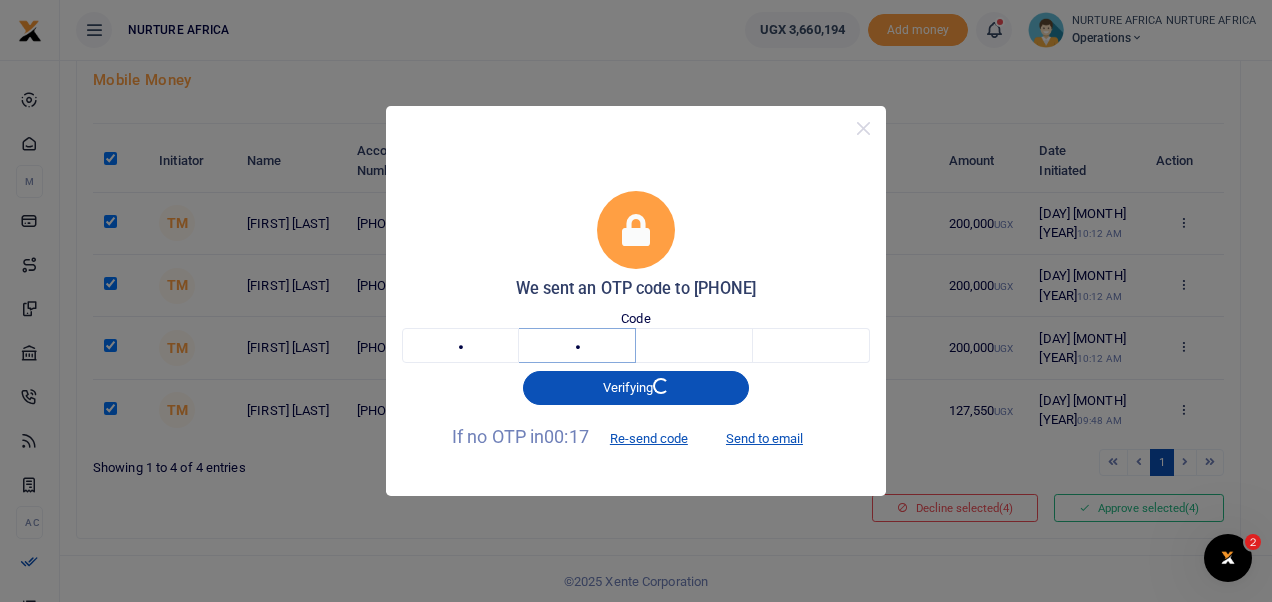type on "2" 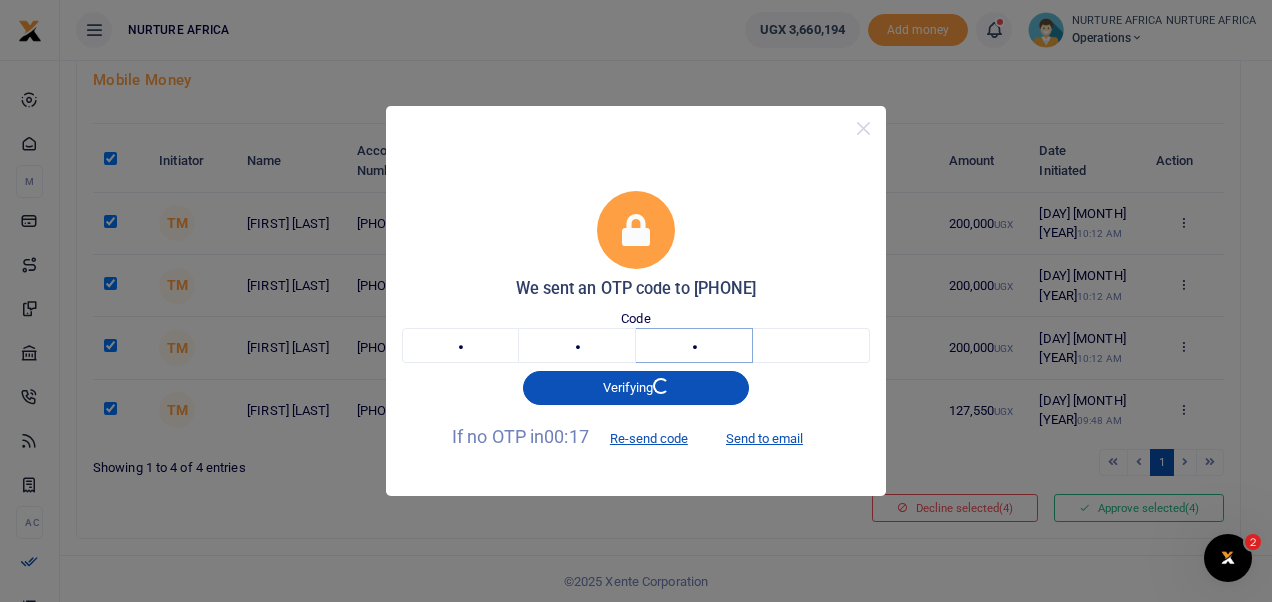type on "6" 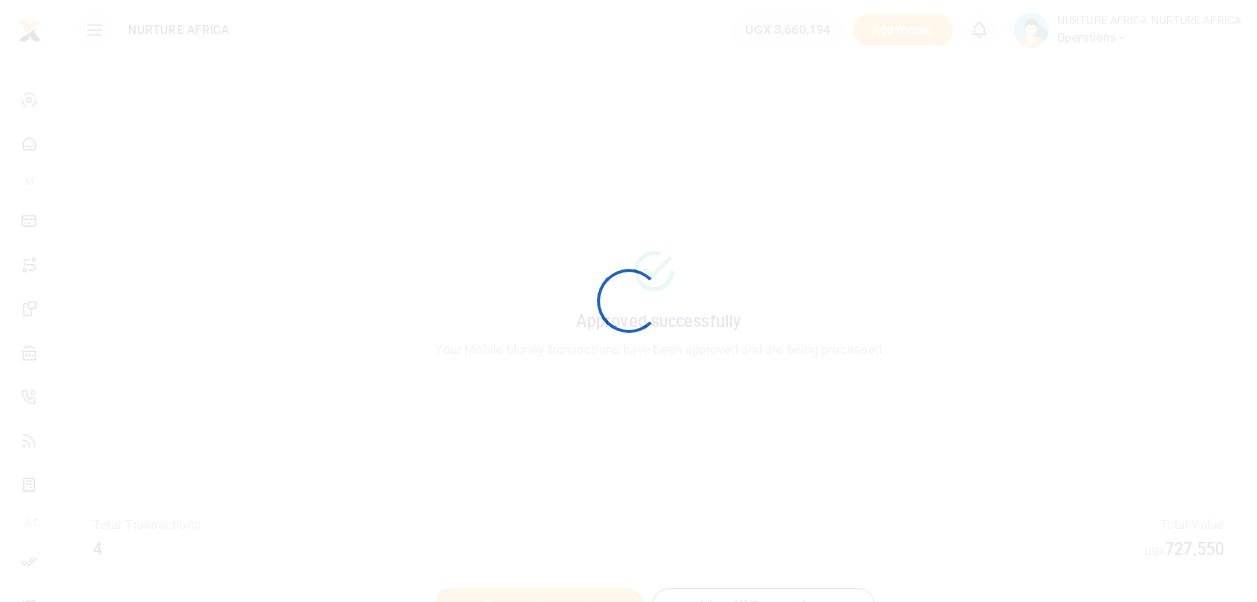 scroll, scrollTop: 0, scrollLeft: 0, axis: both 